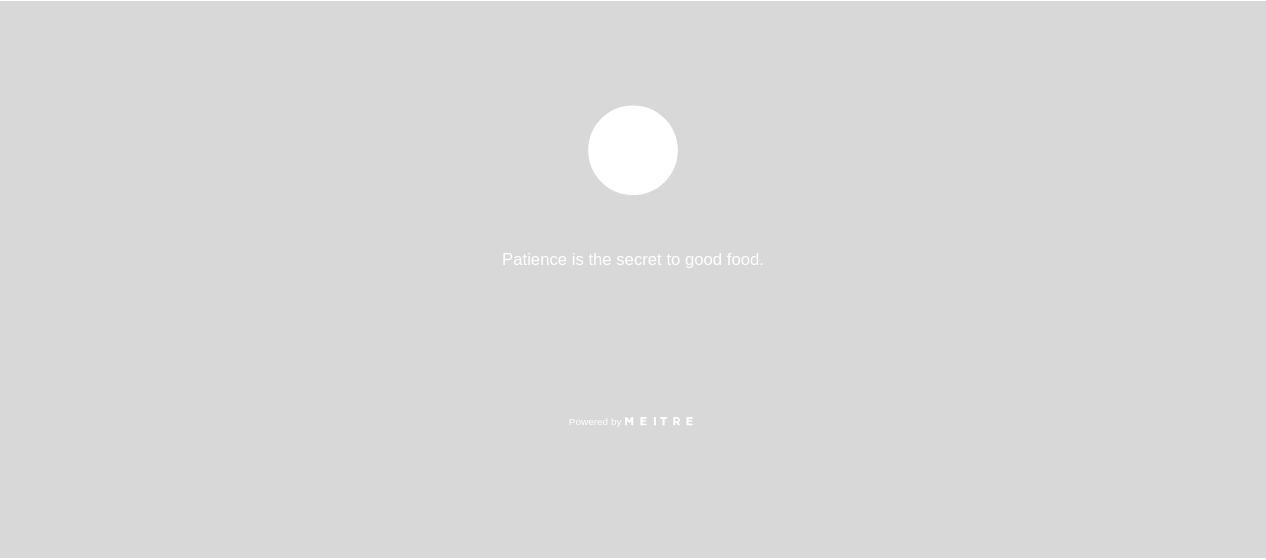 scroll, scrollTop: 0, scrollLeft: 0, axis: both 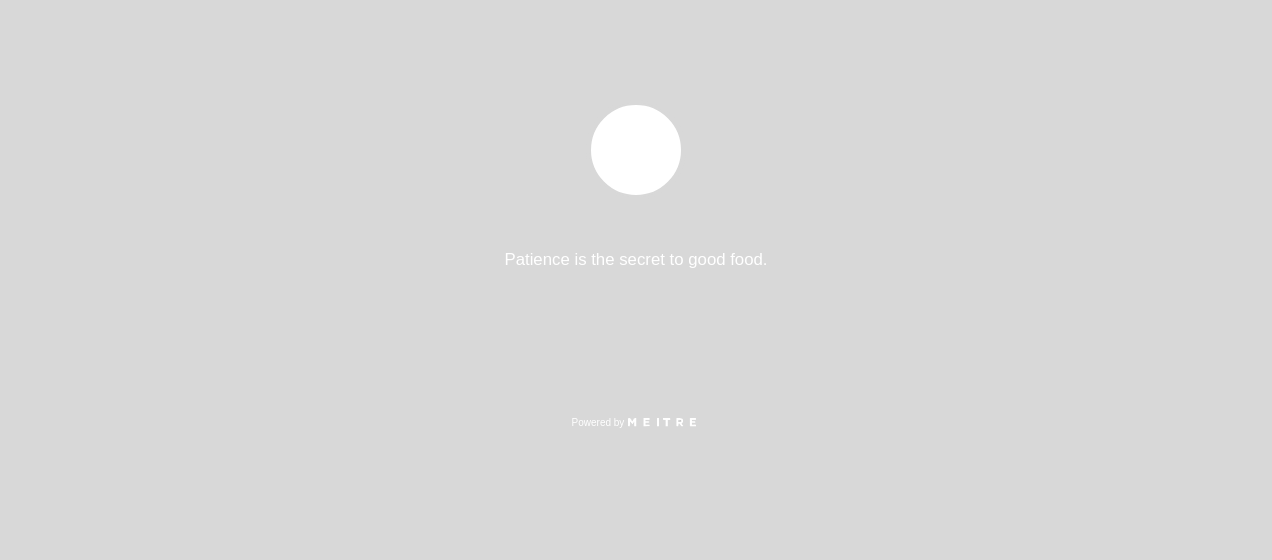 select on "pt" 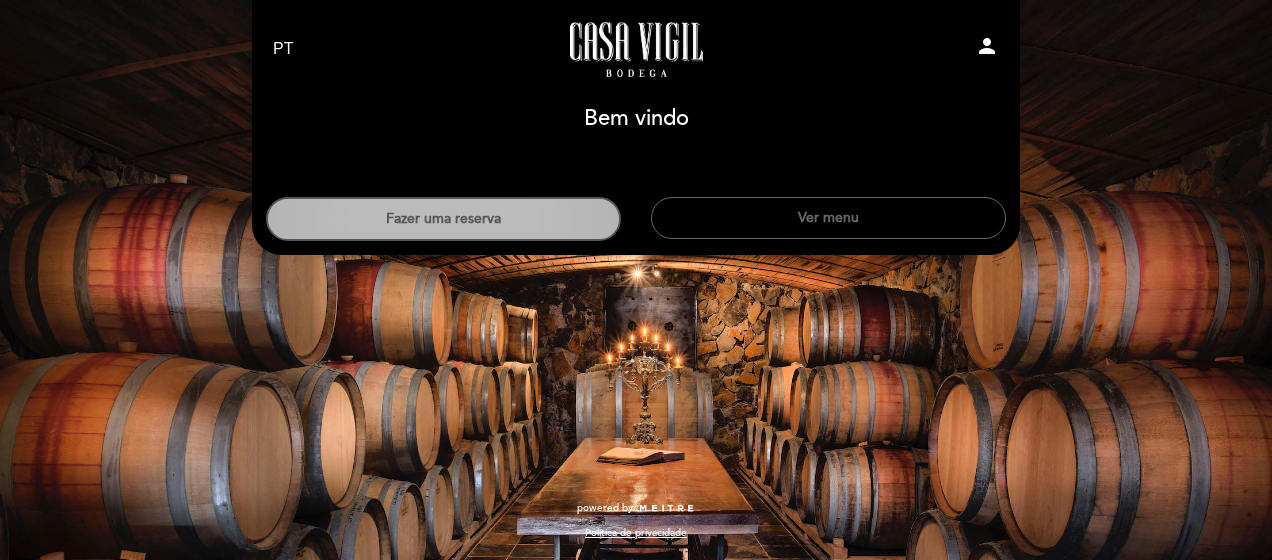click on "Fazer uma reserva" at bounding box center (443, 219) 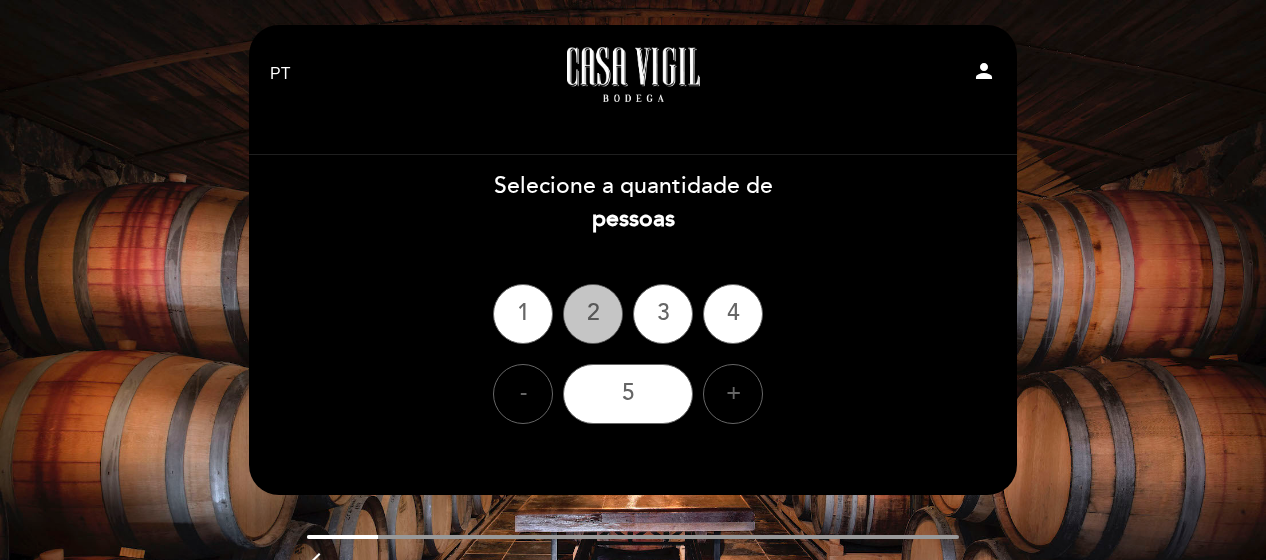click on "2" at bounding box center (593, 314) 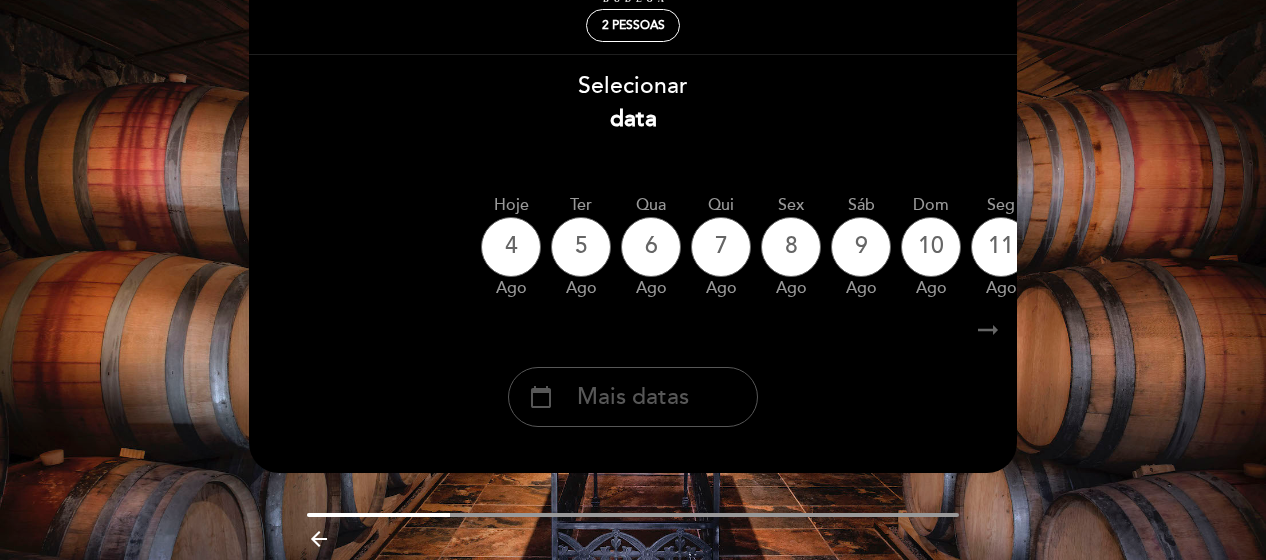click on "calendar_today
Mais datas" at bounding box center [633, 397] 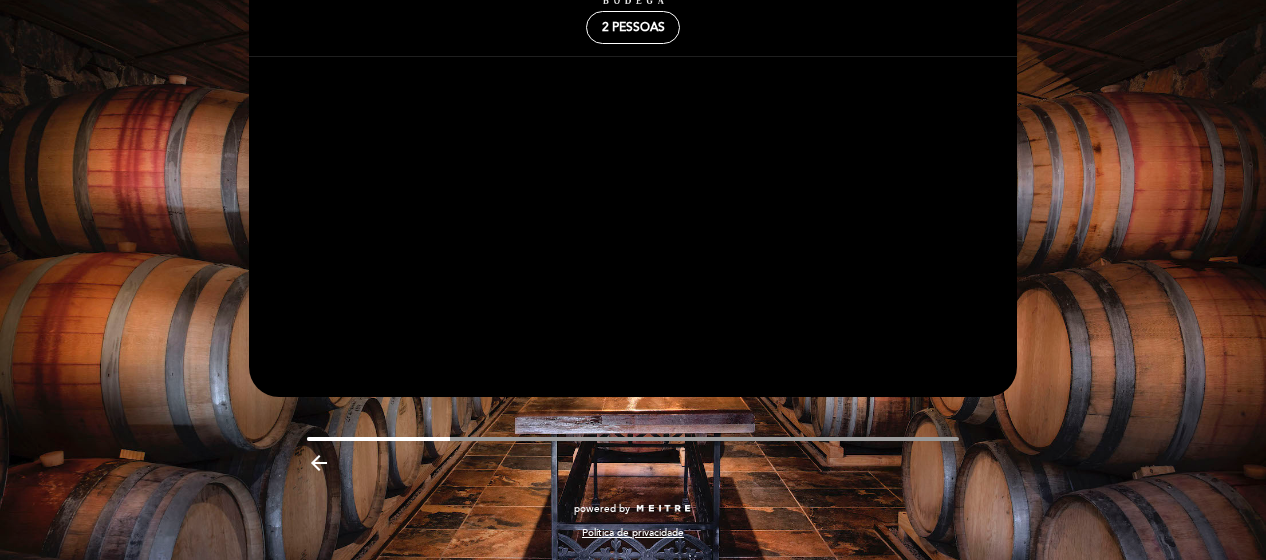 scroll, scrollTop: 98, scrollLeft: 0, axis: vertical 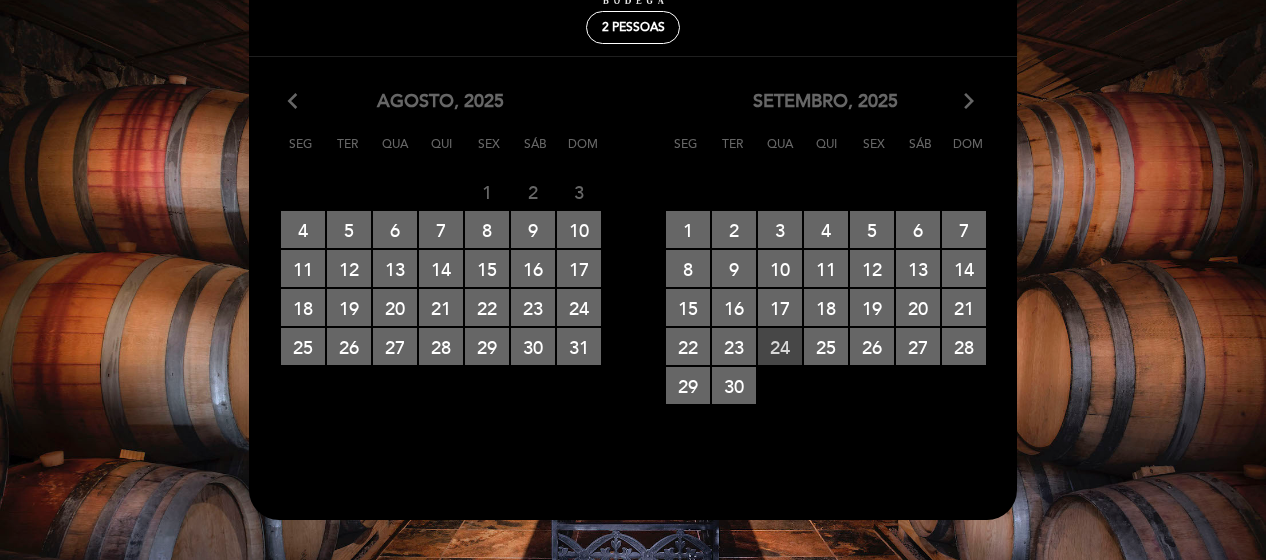 click on "24
RESERVAS DISPONÍVEIS" at bounding box center (780, 346) 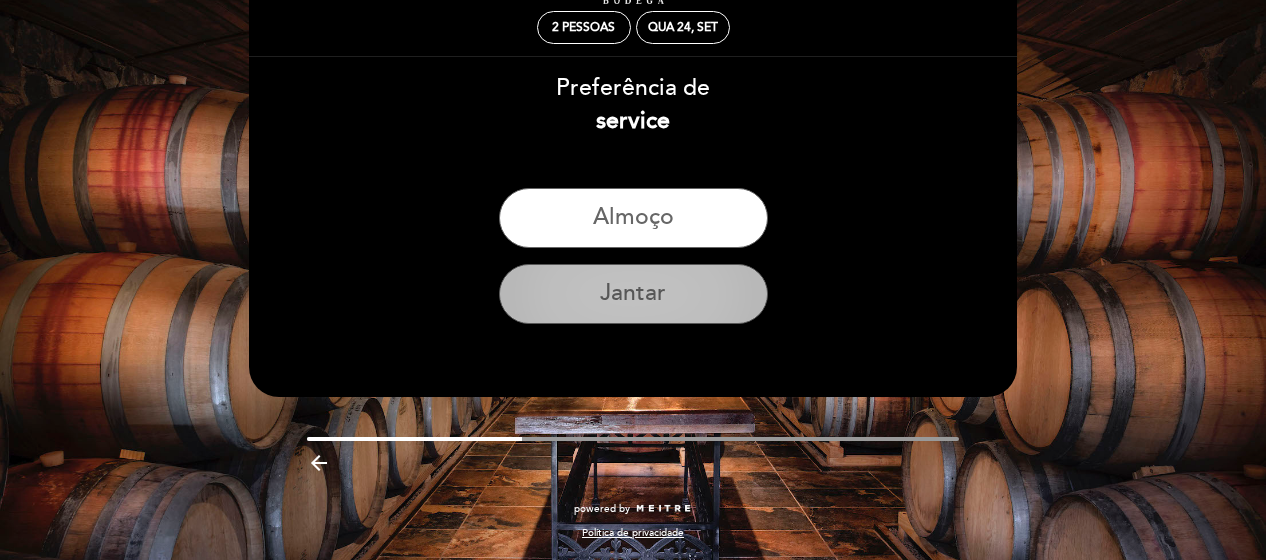 click on "Jantar" at bounding box center [633, 294] 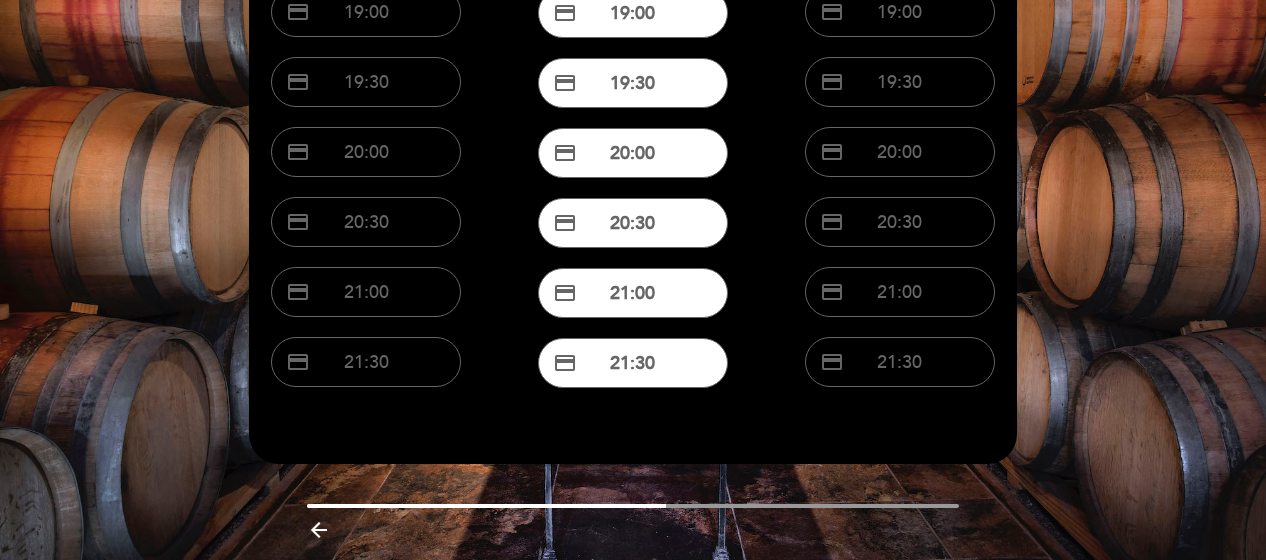 scroll, scrollTop: 198, scrollLeft: 0, axis: vertical 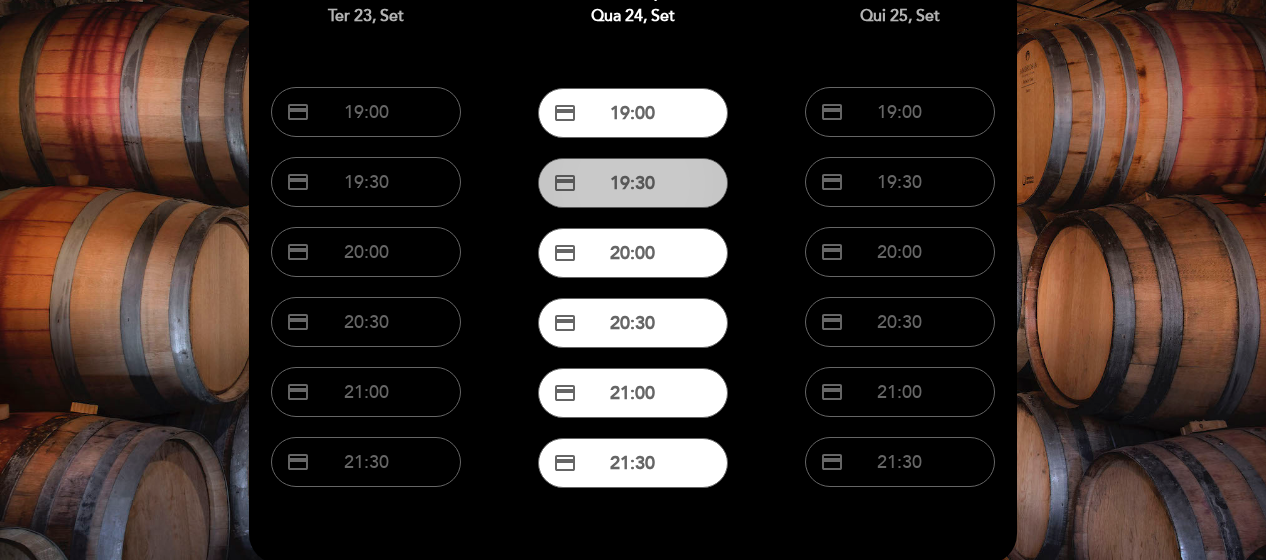 click on "credit_card
19:30" at bounding box center (633, 183) 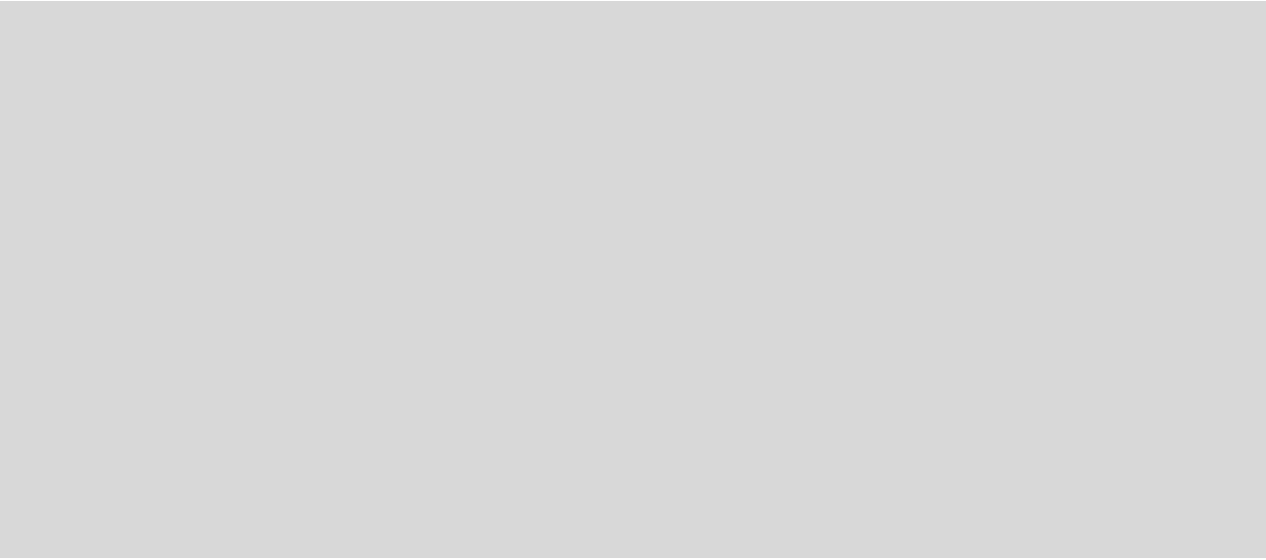 scroll, scrollTop: 0, scrollLeft: 0, axis: both 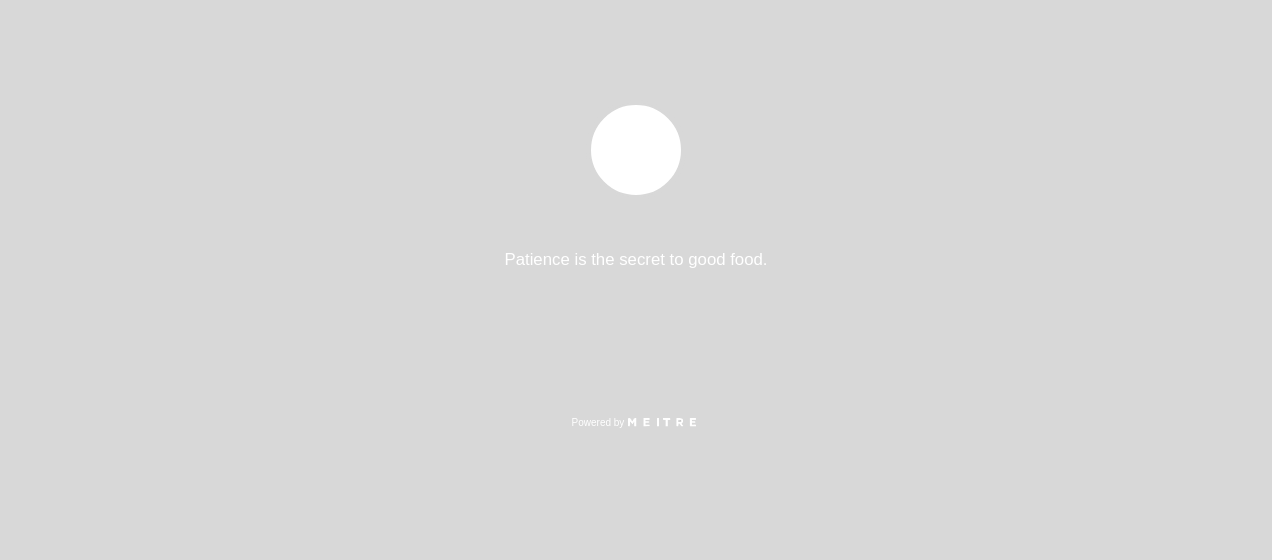 select on "pt" 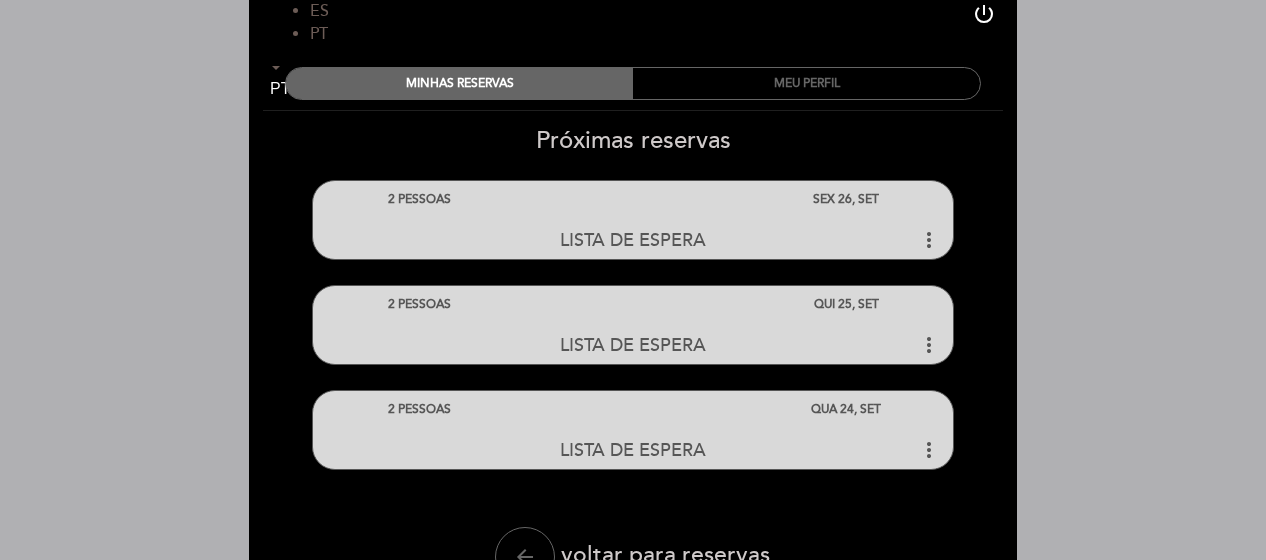 scroll, scrollTop: 0, scrollLeft: 0, axis: both 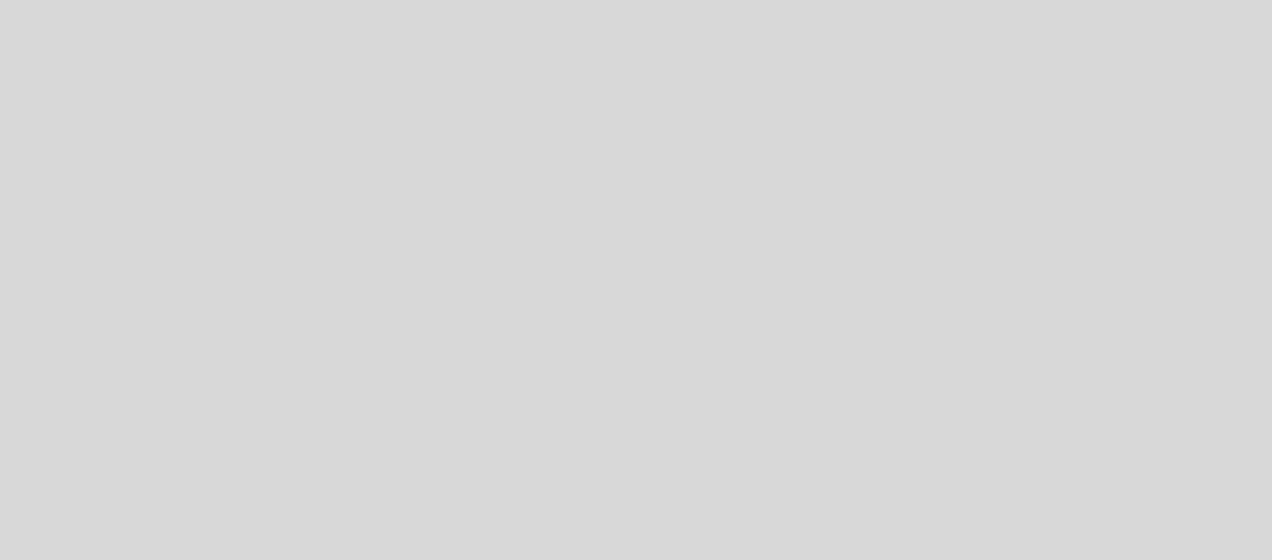 select on "pt" 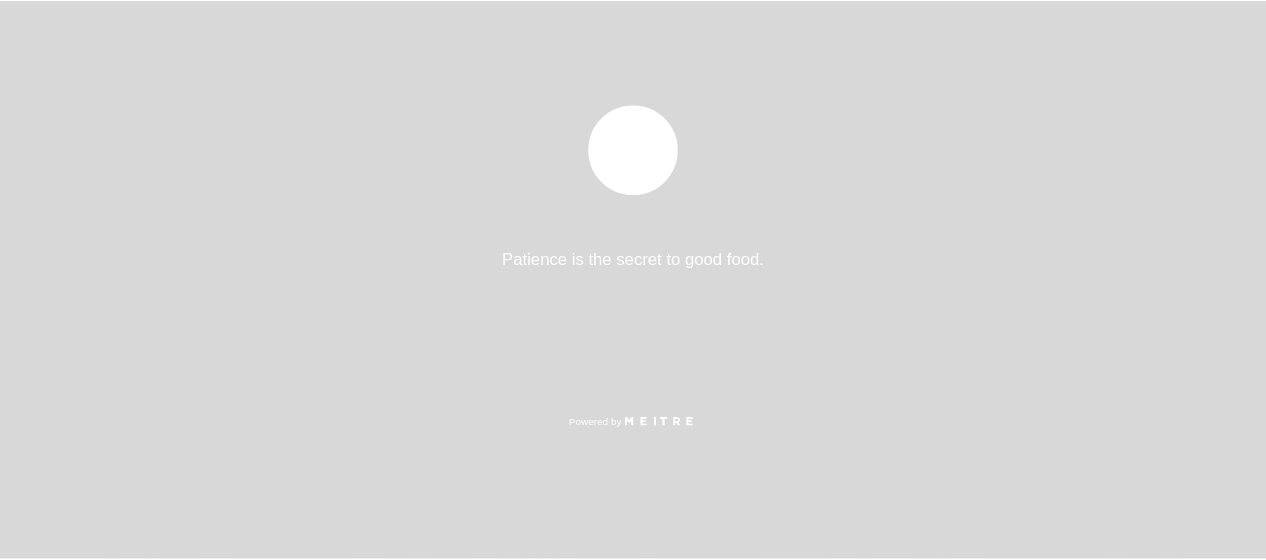 scroll, scrollTop: 0, scrollLeft: 0, axis: both 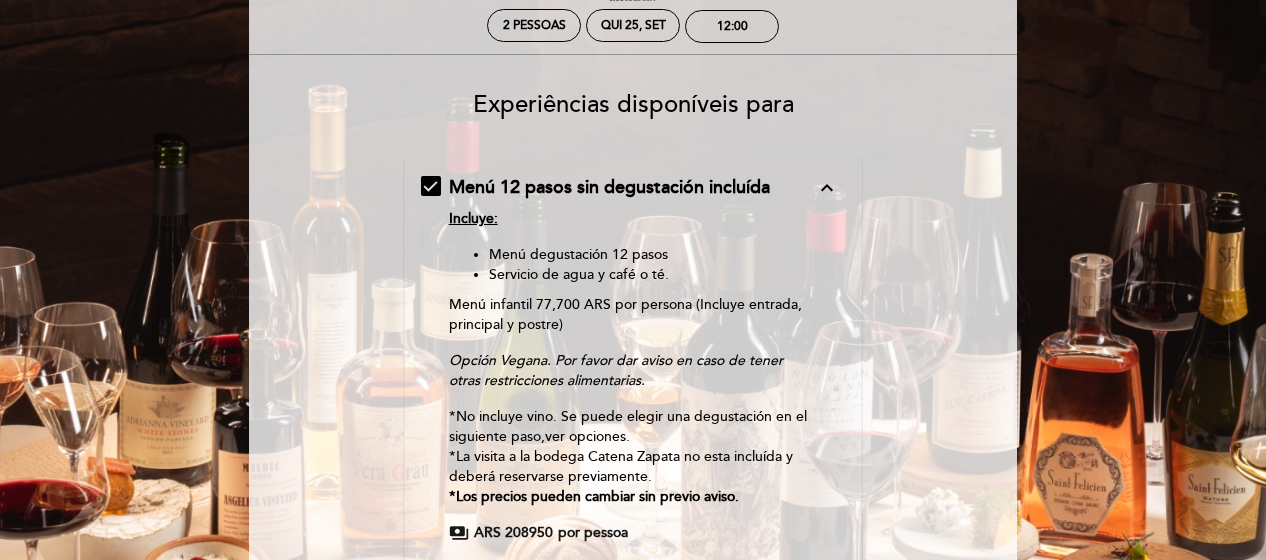 click on "Menú degustación 12 pasos" at bounding box center [652, 255] 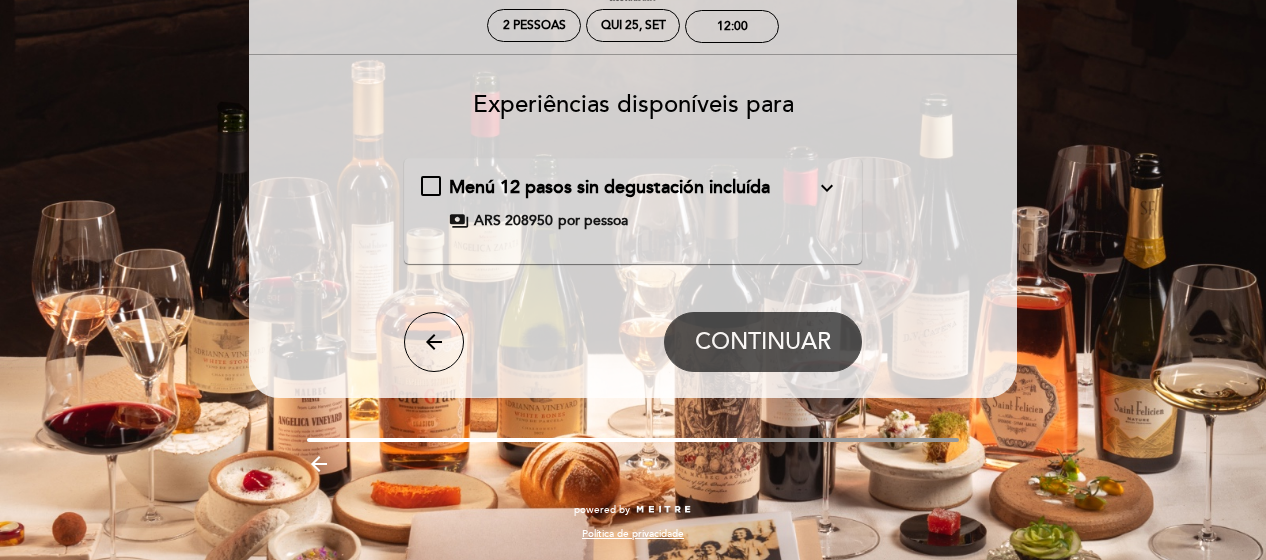 click on "Menú 12 pasos sin degustación incluída
expand_more
Incluye:
Menú degustación 12 pasos
Servicio de agua y café o té.
Menú infantil 77,700 ARS por persona (Incluye entrada, principal y postre)
Opción Vegana. Por favor dar aviso en caso de tener otras restricciones alimentarias.
*No incluye vino. Se puede elegir una degustación en el siguiente paso,  ver opciones. *La visita a la bodega Catena Zapata no esta incluída y deberá reservarse previamente. *Los precios pueden cambiar sin previo aviso.
payments
ARS [PRICE]
por pessoa" at bounding box center [633, 211] 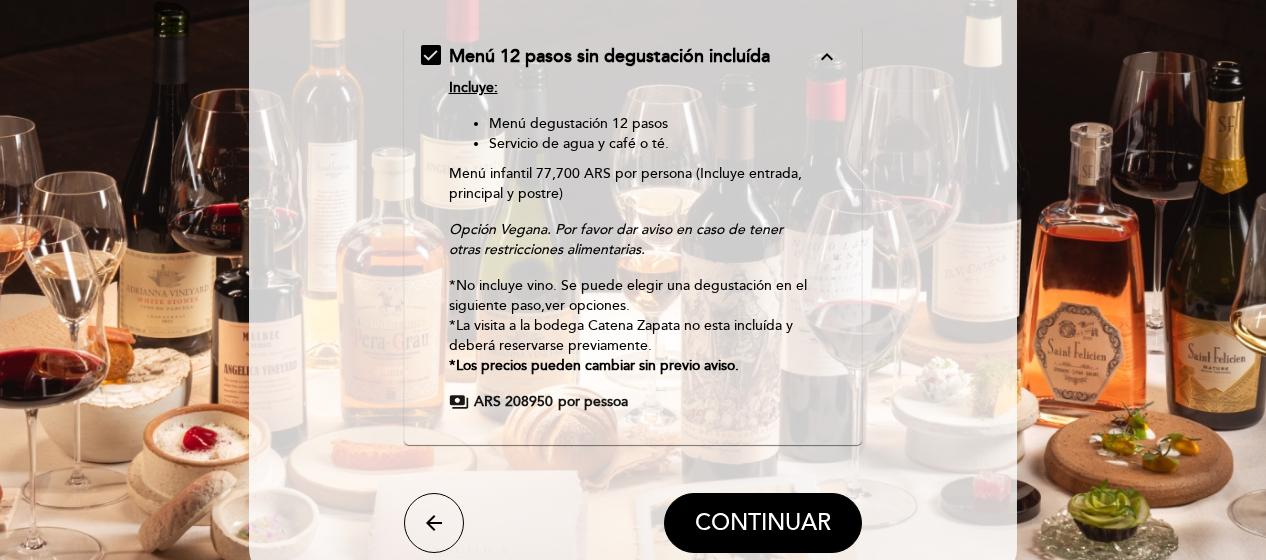 scroll, scrollTop: 200, scrollLeft: 0, axis: vertical 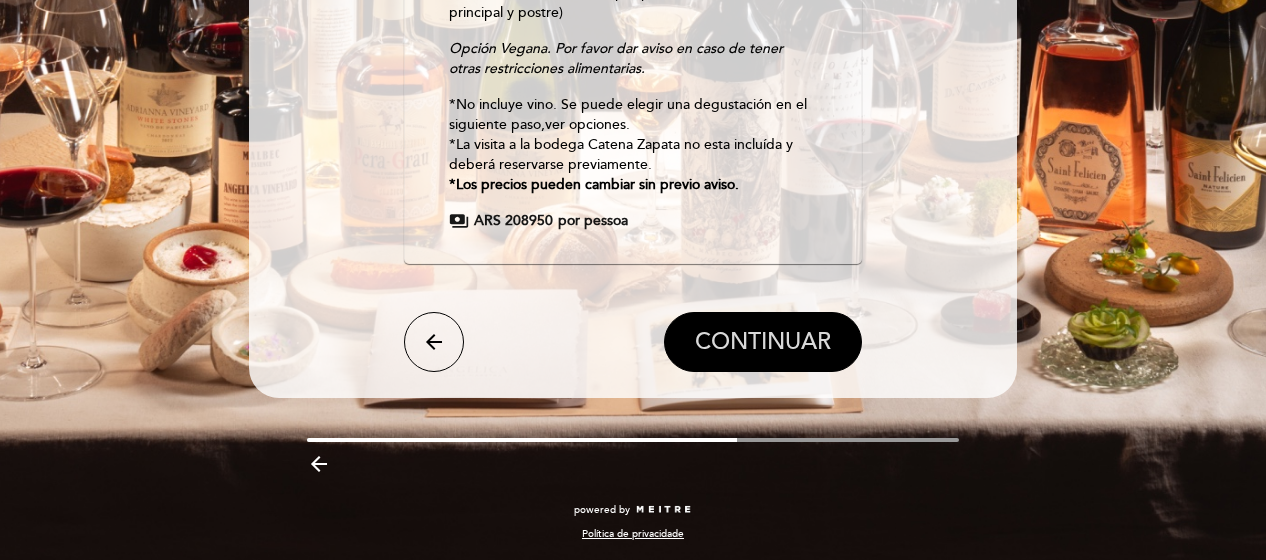 click on "CONTINUAR" at bounding box center (763, 342) 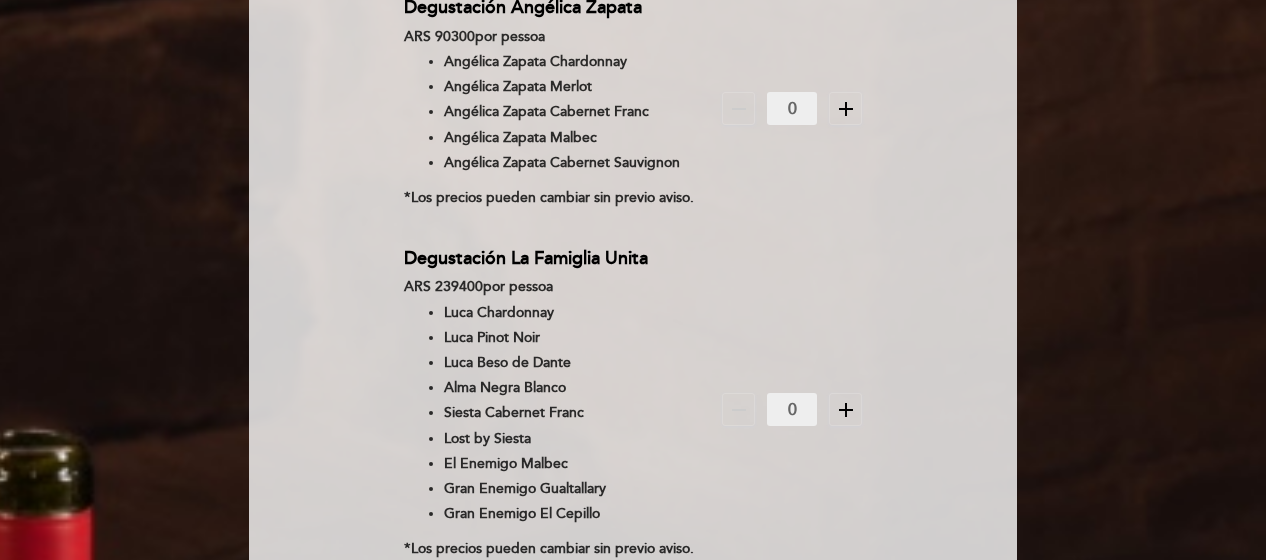 scroll, scrollTop: 298, scrollLeft: 0, axis: vertical 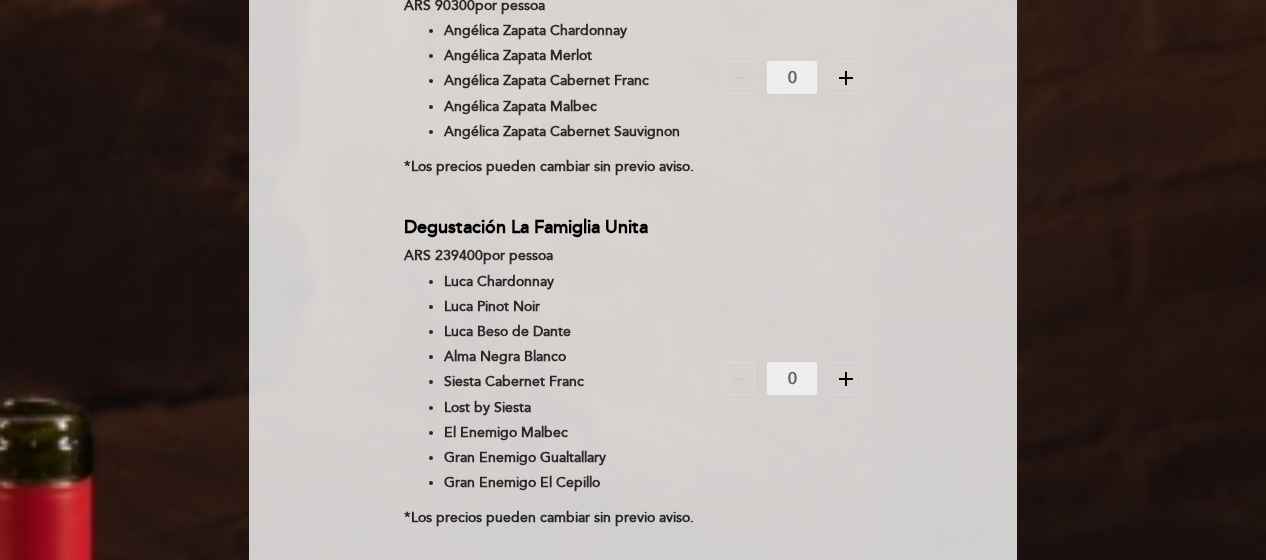 click on "add" at bounding box center (846, 78) 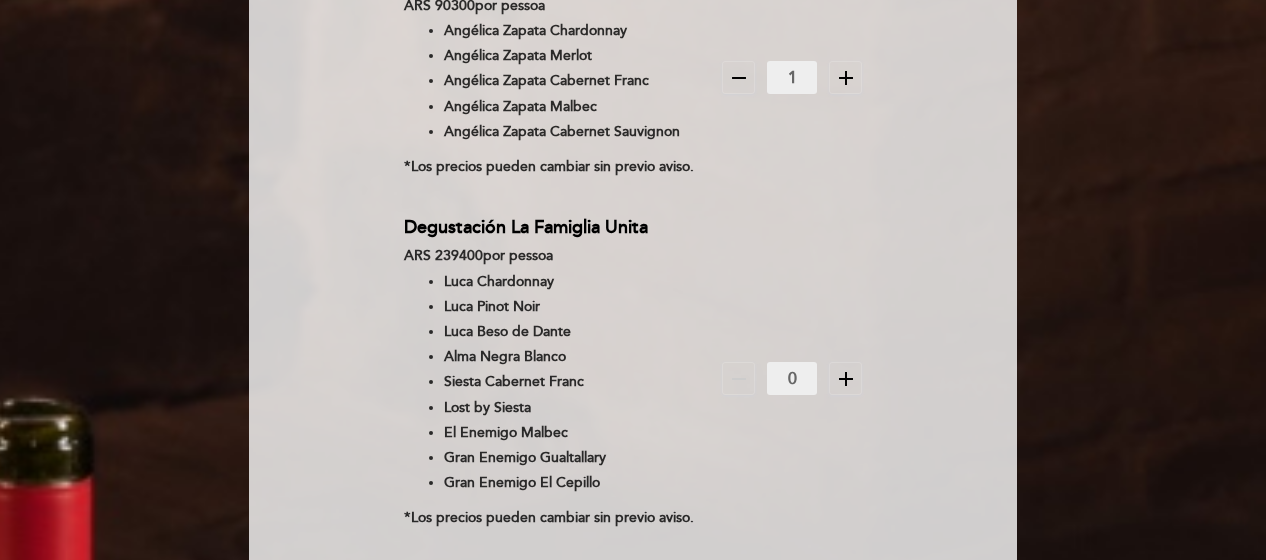 click on "add" at bounding box center [846, 78] 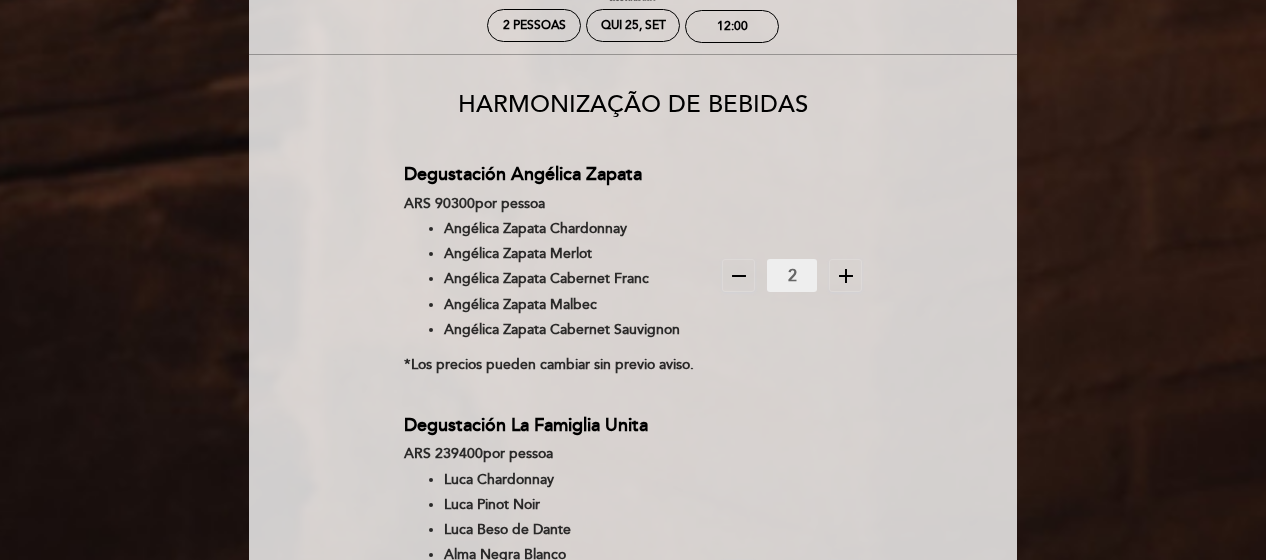 scroll, scrollTop: 100, scrollLeft: 0, axis: vertical 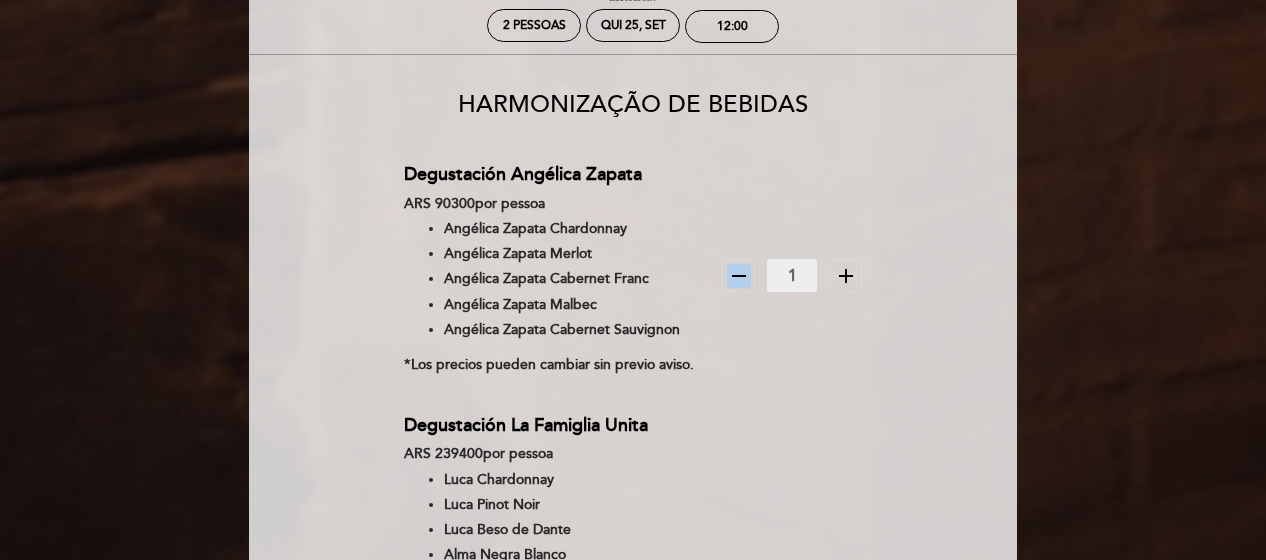 click on "remove" at bounding box center (739, 276) 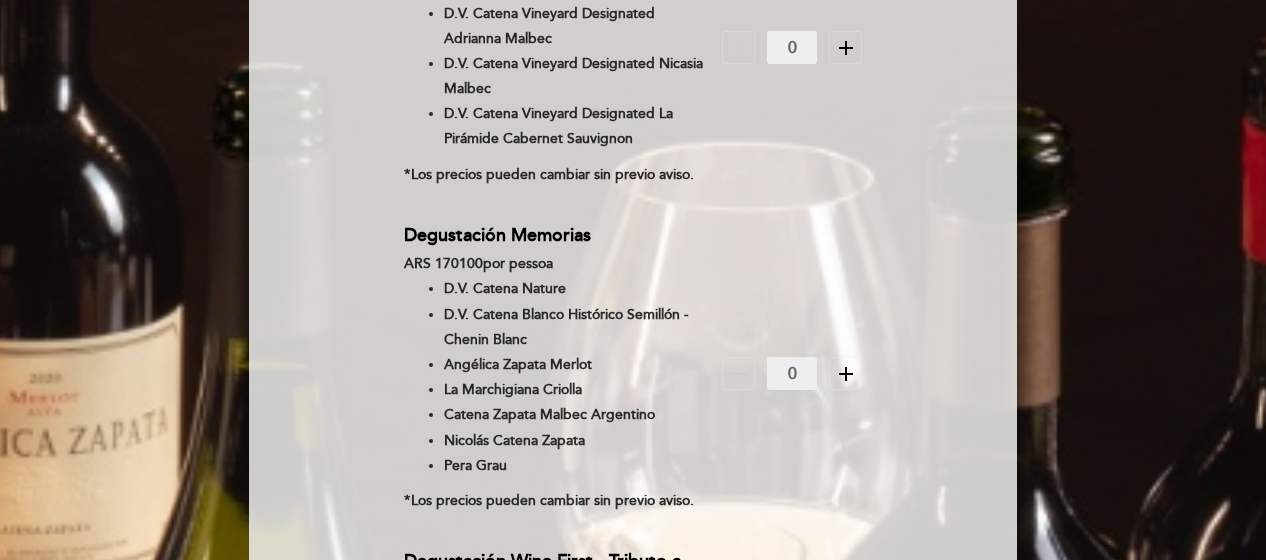 scroll, scrollTop: 1000, scrollLeft: 0, axis: vertical 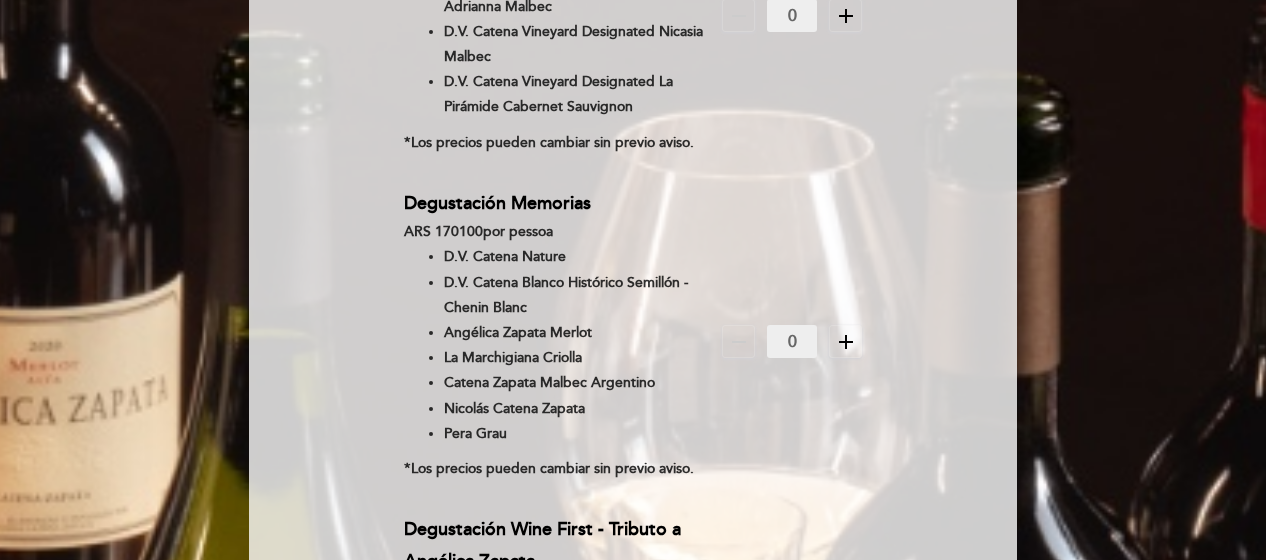click on "add" at bounding box center [846, 342] 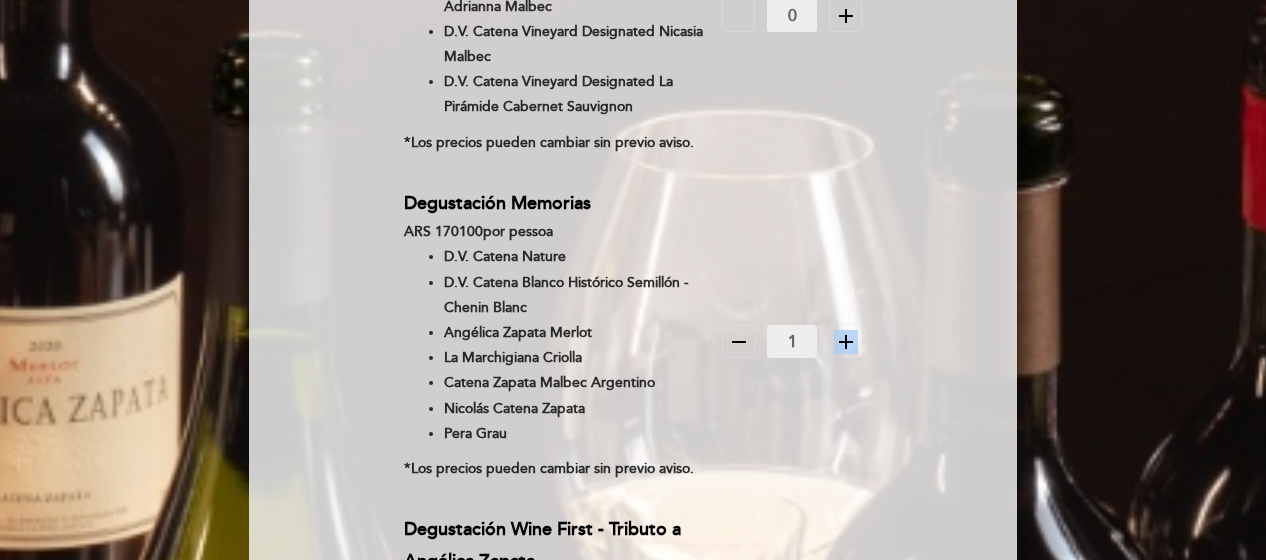 click on "add" at bounding box center (846, 342) 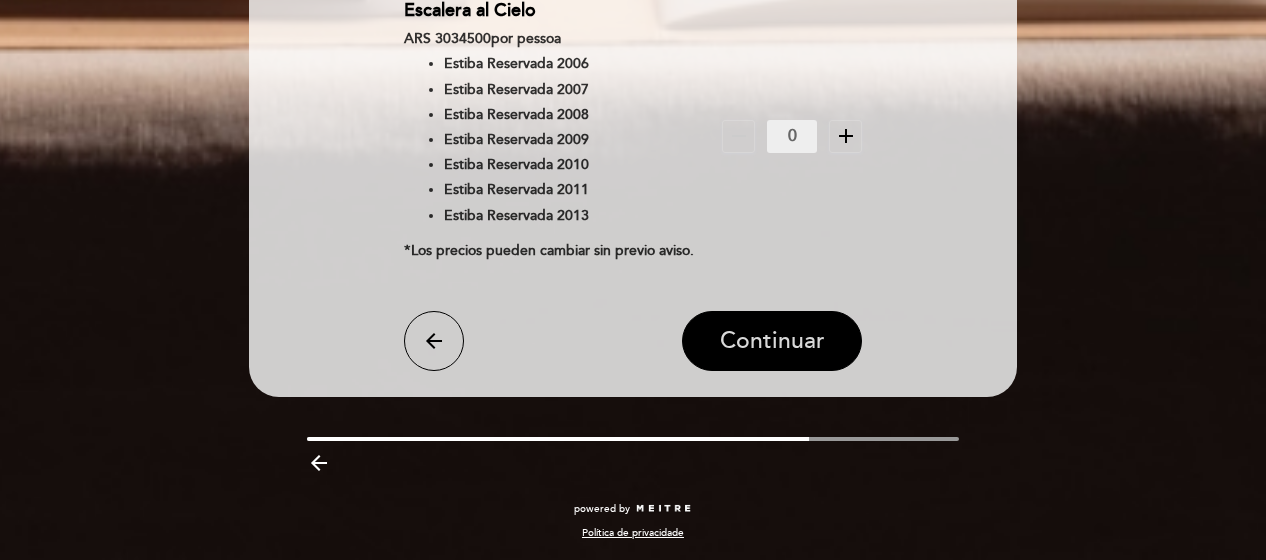 click on "Continuar" at bounding box center [772, 341] 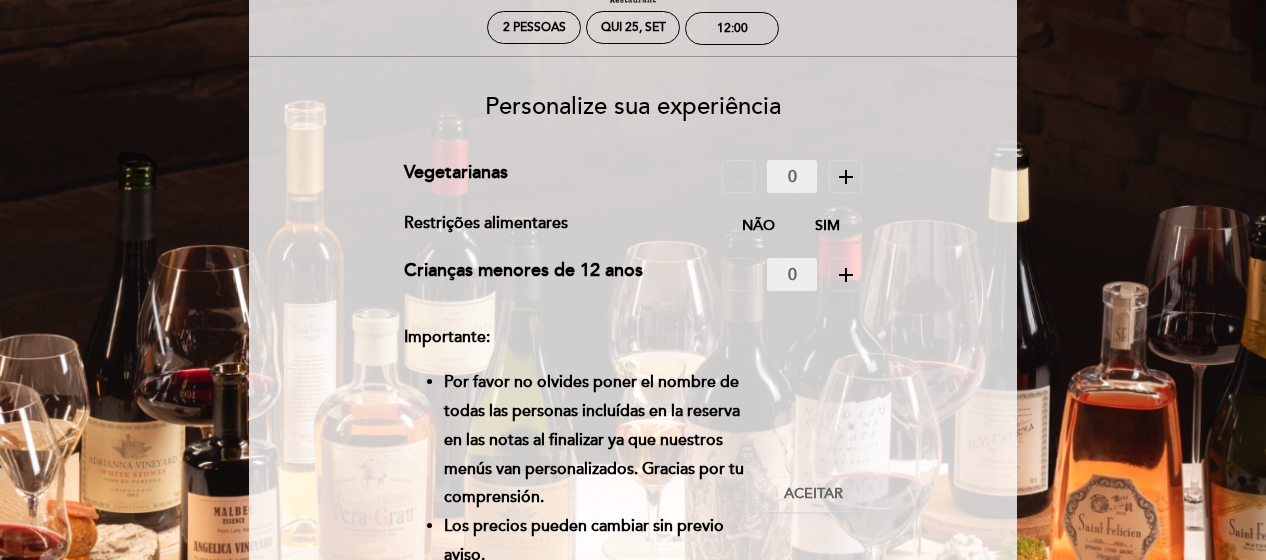 scroll, scrollTop: 198, scrollLeft: 0, axis: vertical 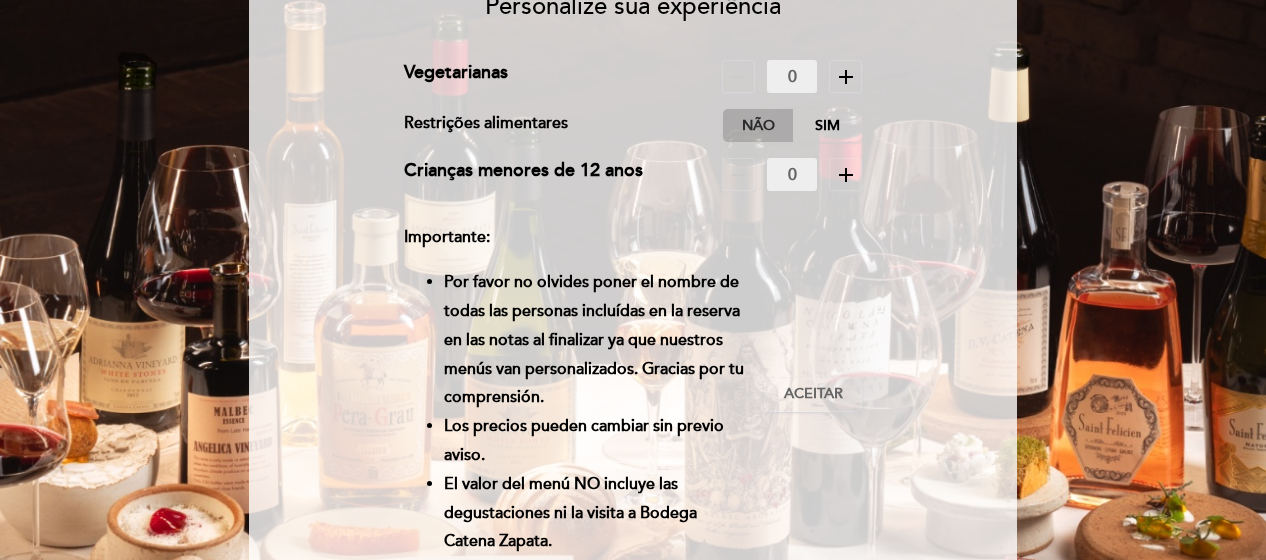 click on "Não" at bounding box center [758, 125] 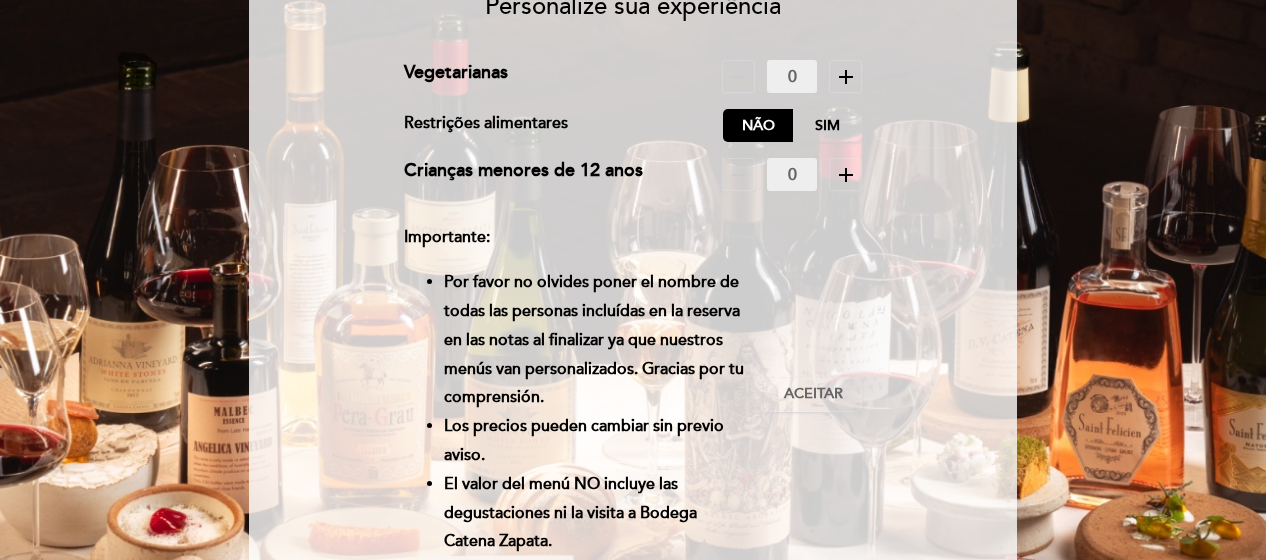 scroll, scrollTop: 298, scrollLeft: 0, axis: vertical 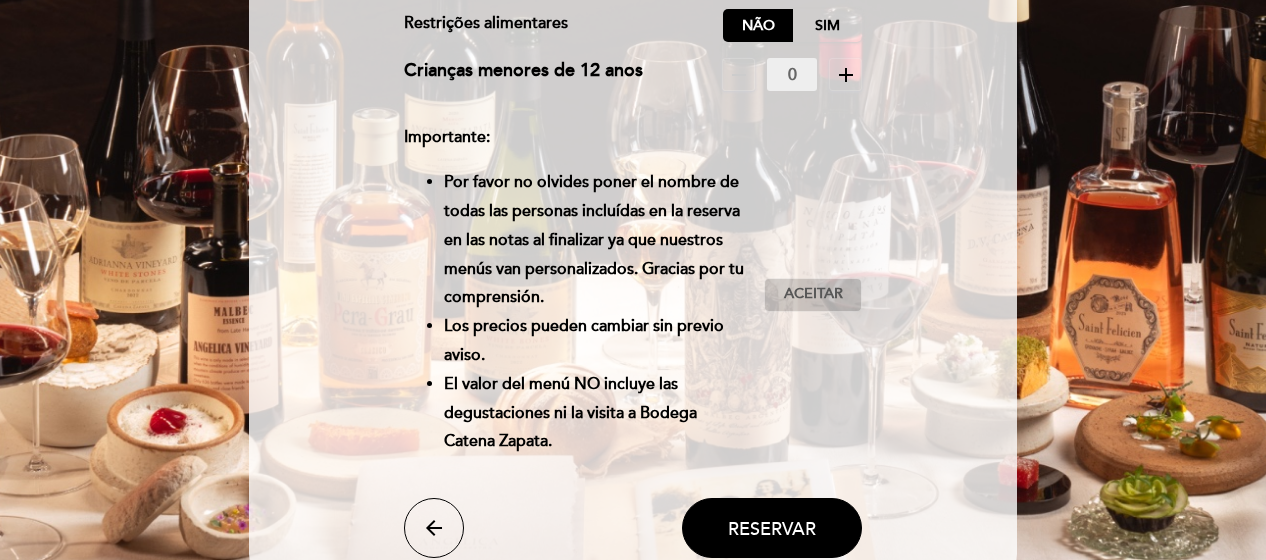 click on "Aceitar" at bounding box center [813, 294] 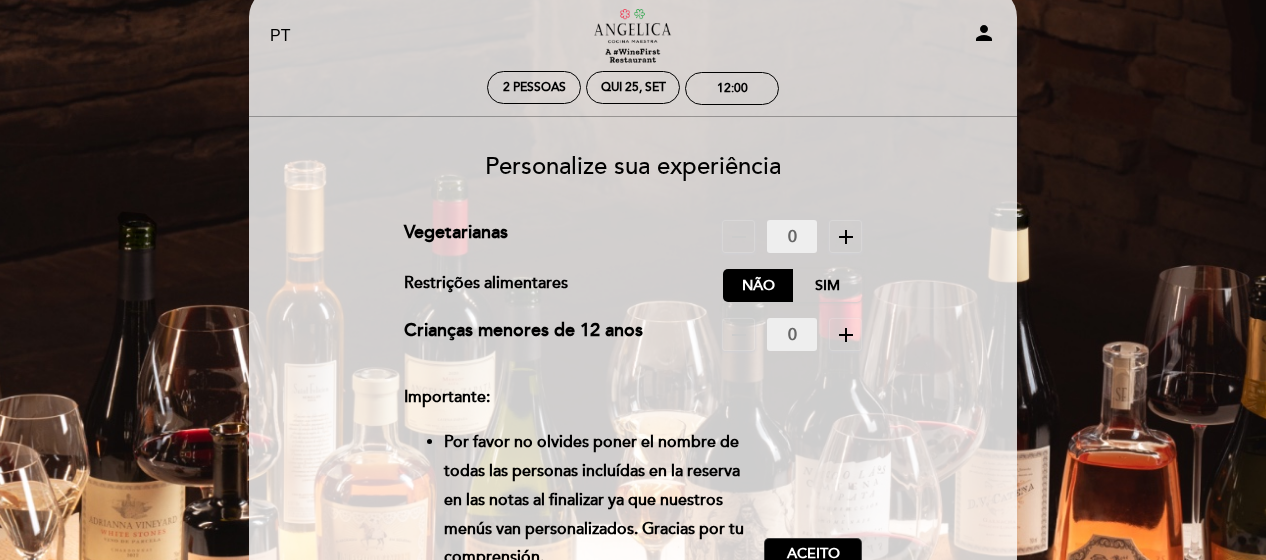 scroll, scrollTop: 0, scrollLeft: 0, axis: both 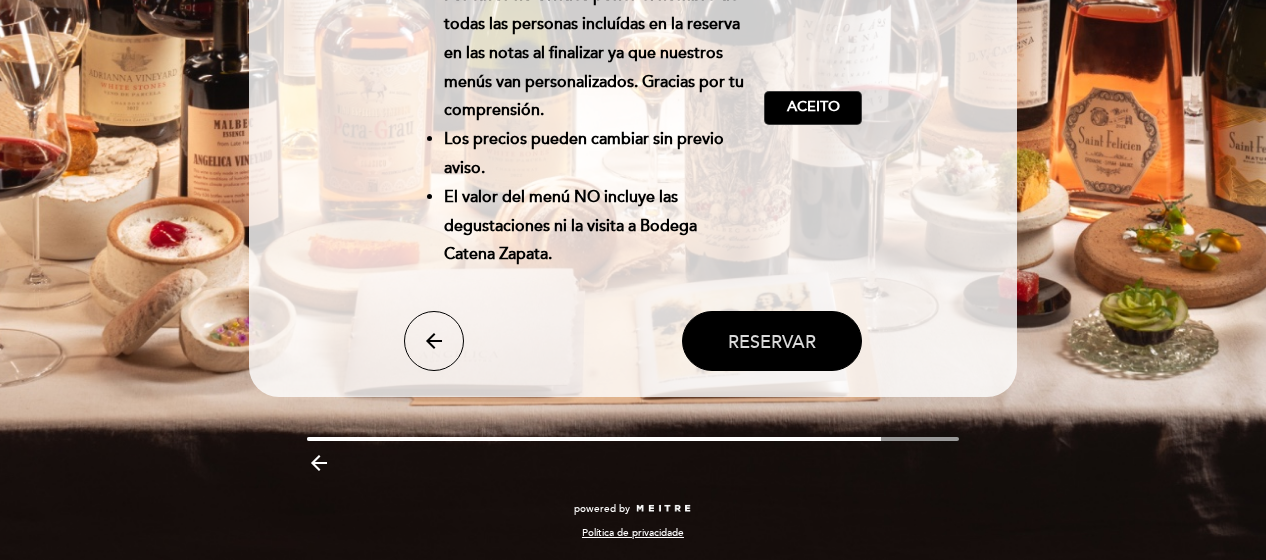 click on "Reservar" at bounding box center (772, 341) 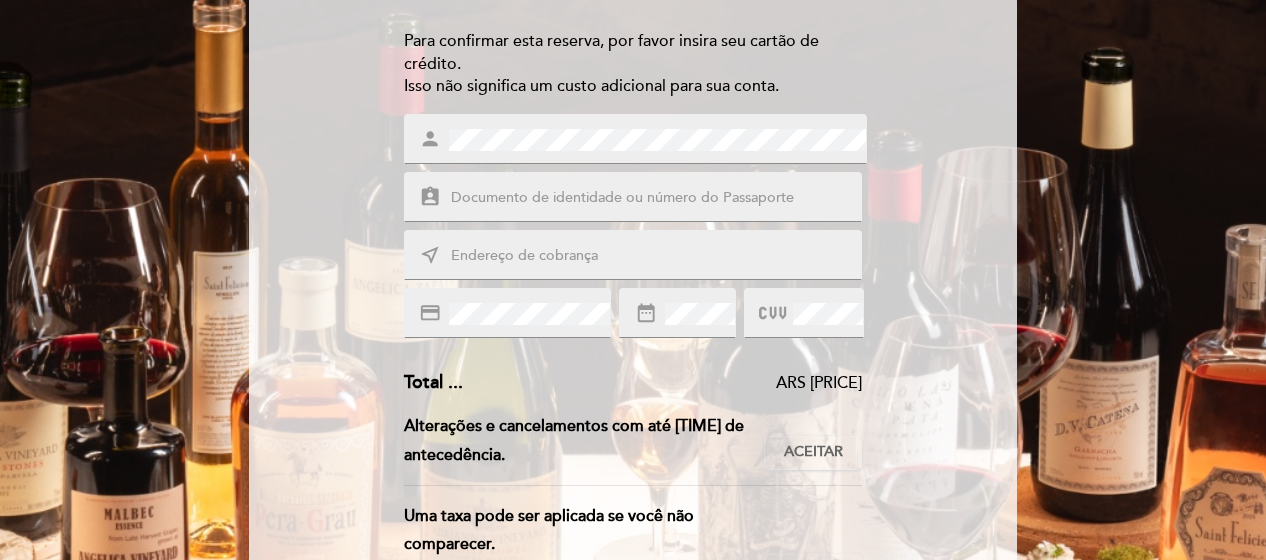 scroll, scrollTop: 300, scrollLeft: 0, axis: vertical 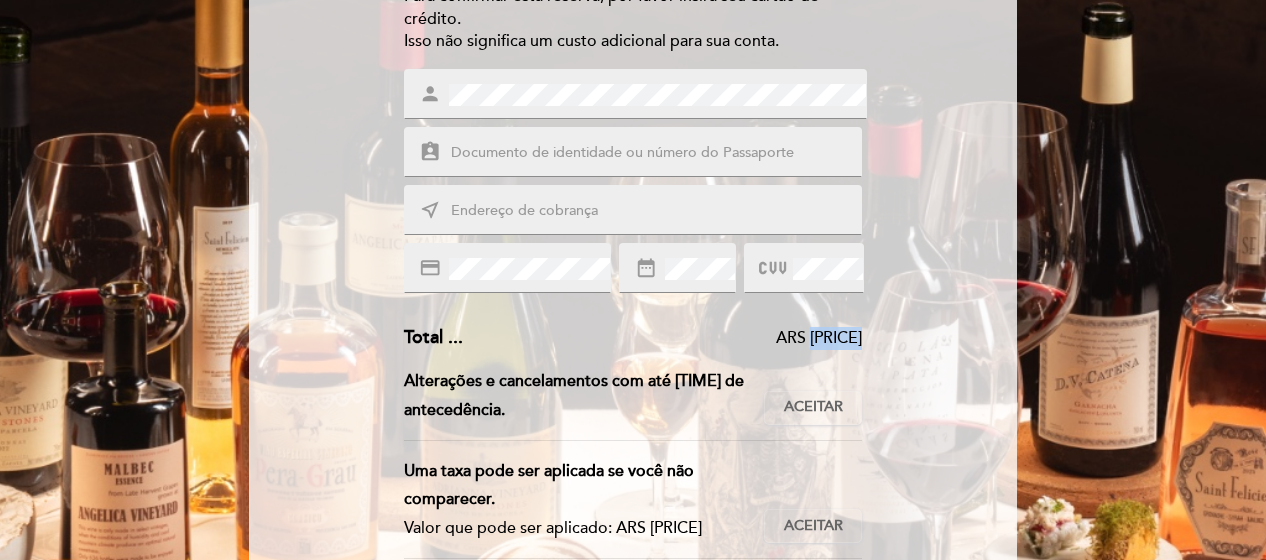 drag, startPoint x: 803, startPoint y: 334, endPoint x: 907, endPoint y: 335, distance: 104.00481 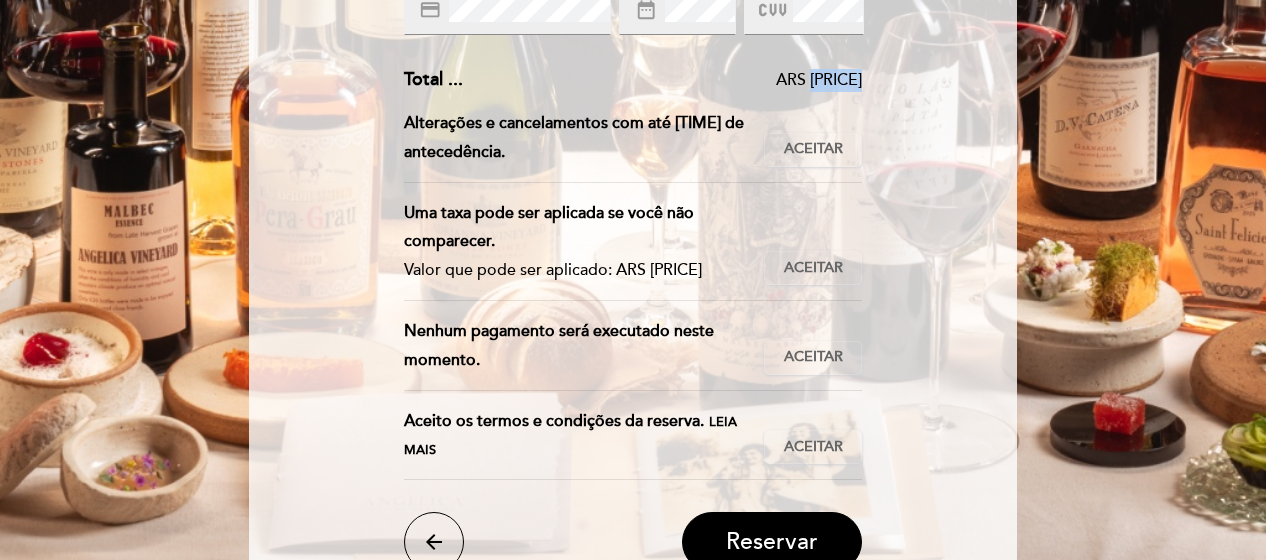 scroll, scrollTop: 600, scrollLeft: 0, axis: vertical 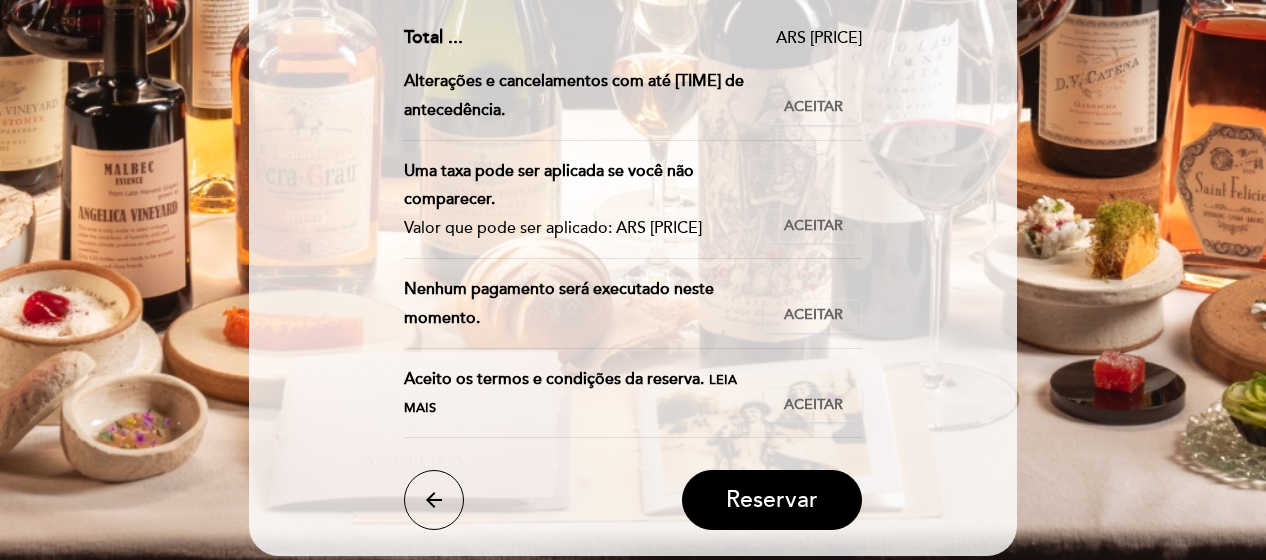 click on "Leia mais" at bounding box center [570, 394] 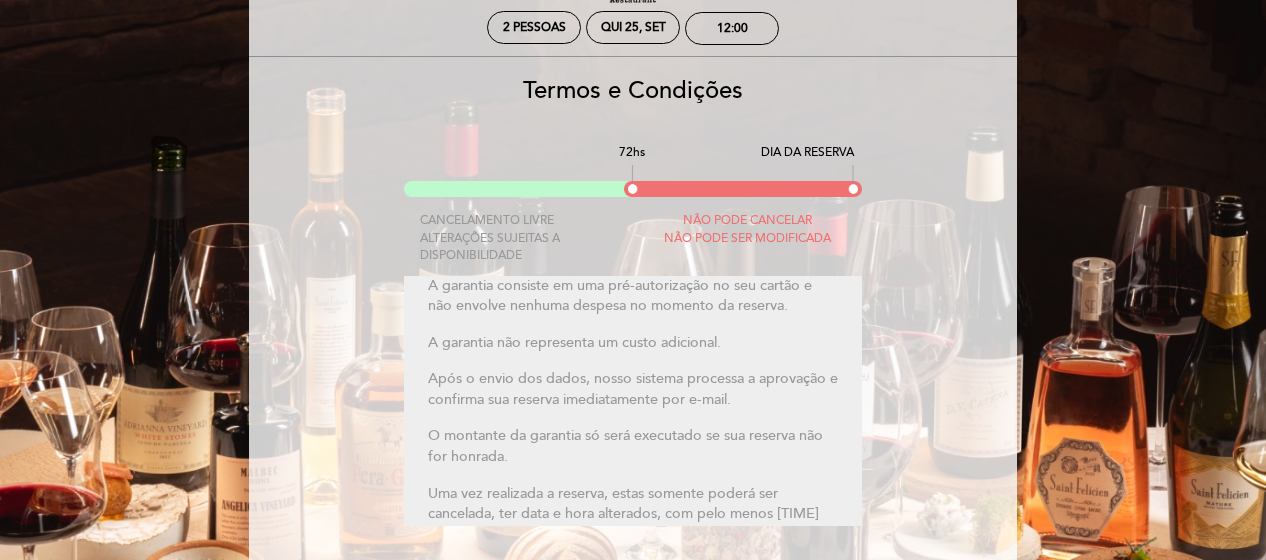 scroll, scrollTop: 0, scrollLeft: 0, axis: both 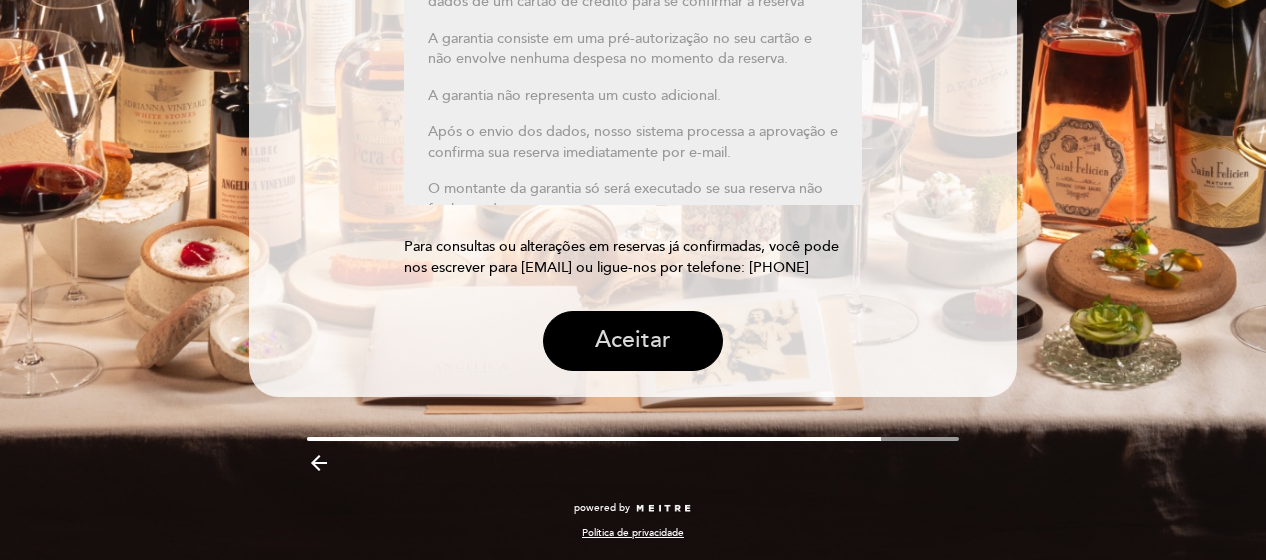 click on "Aceitar" at bounding box center [633, 341] 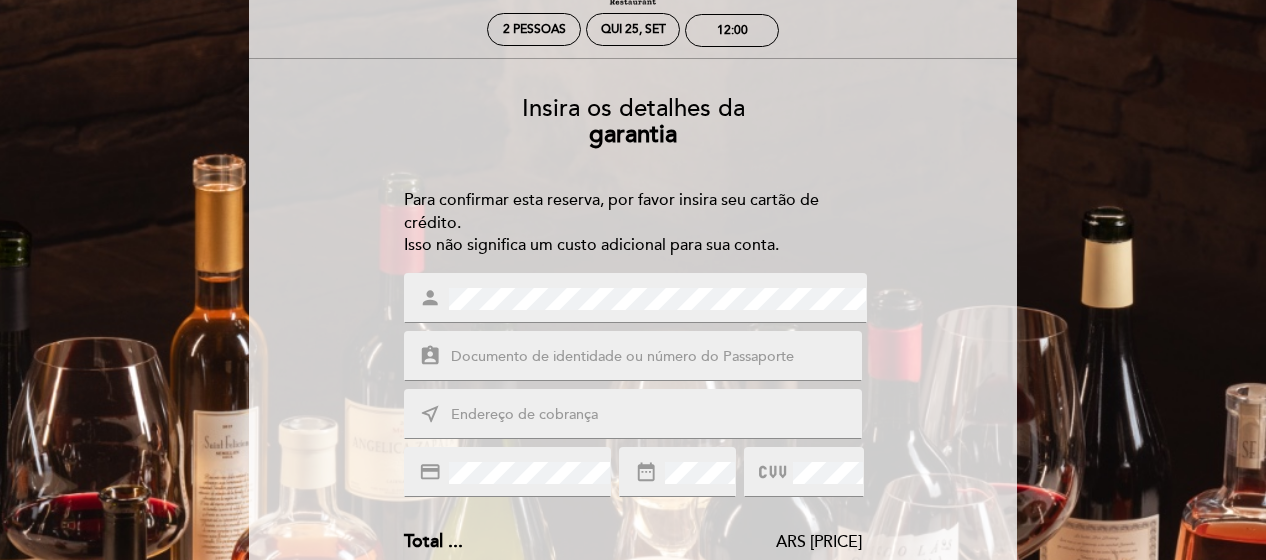 scroll, scrollTop: 400, scrollLeft: 0, axis: vertical 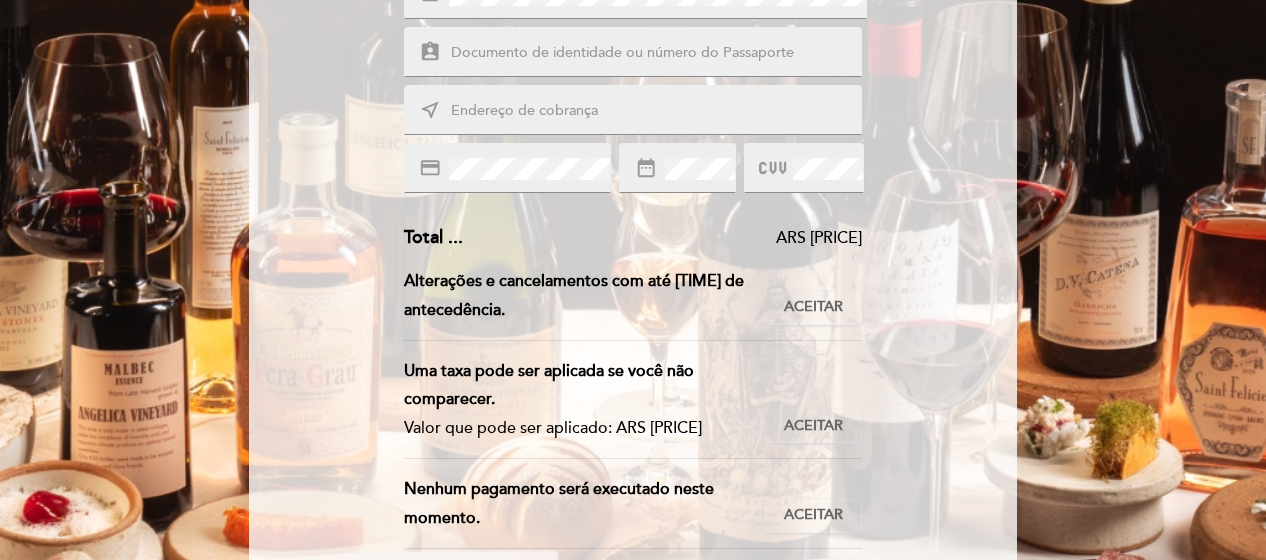 drag, startPoint x: 648, startPoint y: 431, endPoint x: 700, endPoint y: 420, distance: 53.15073 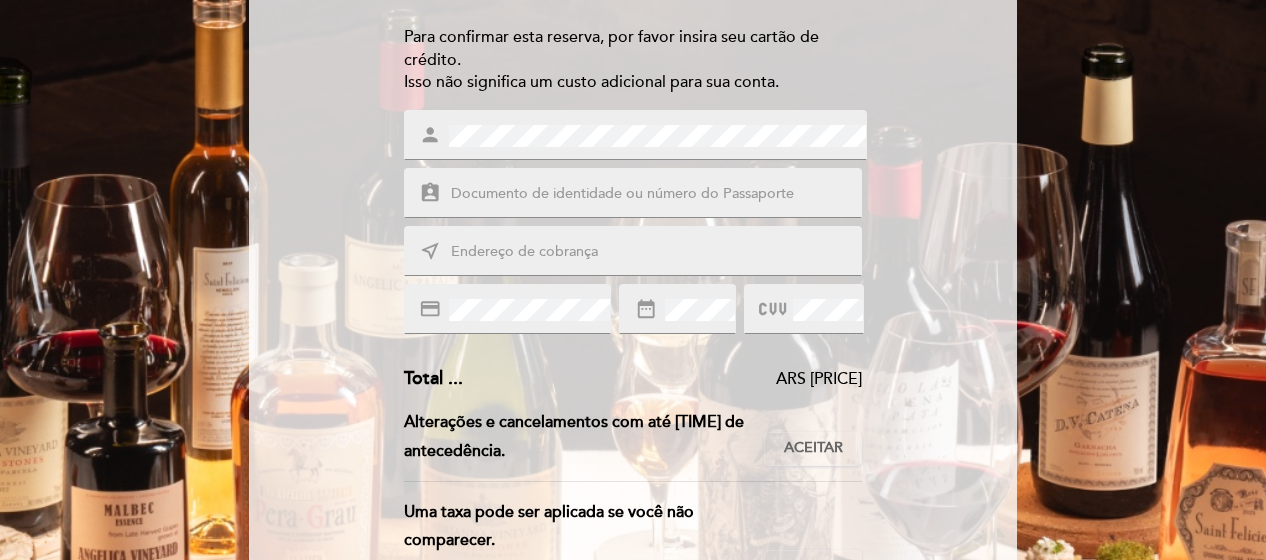scroll, scrollTop: 300, scrollLeft: 0, axis: vertical 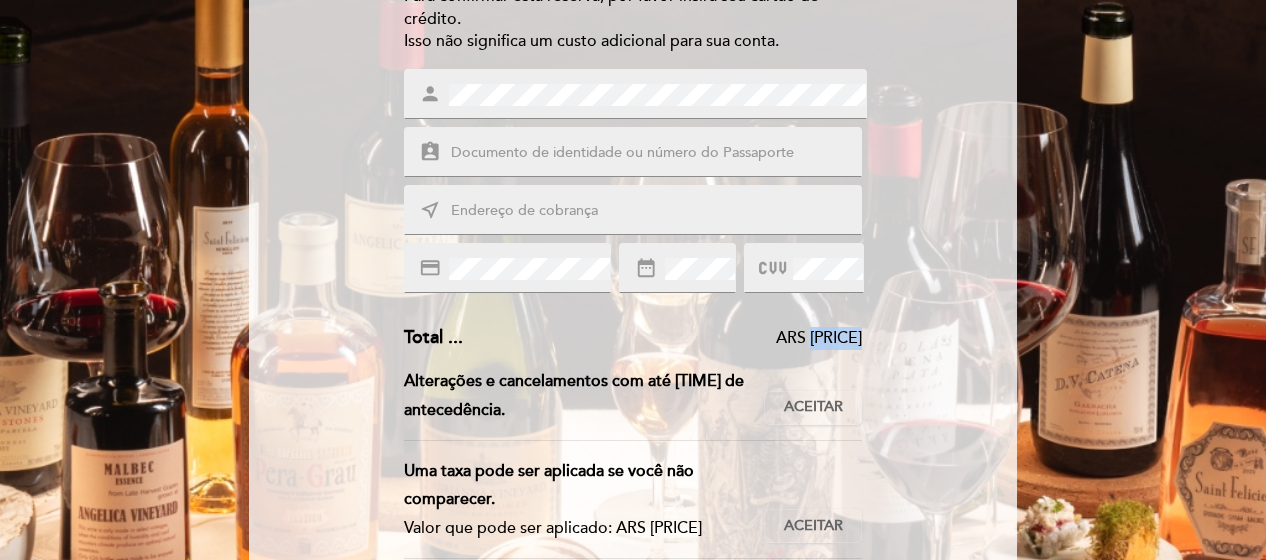 drag, startPoint x: 804, startPoint y: 333, endPoint x: 862, endPoint y: 336, distance: 58.077534 